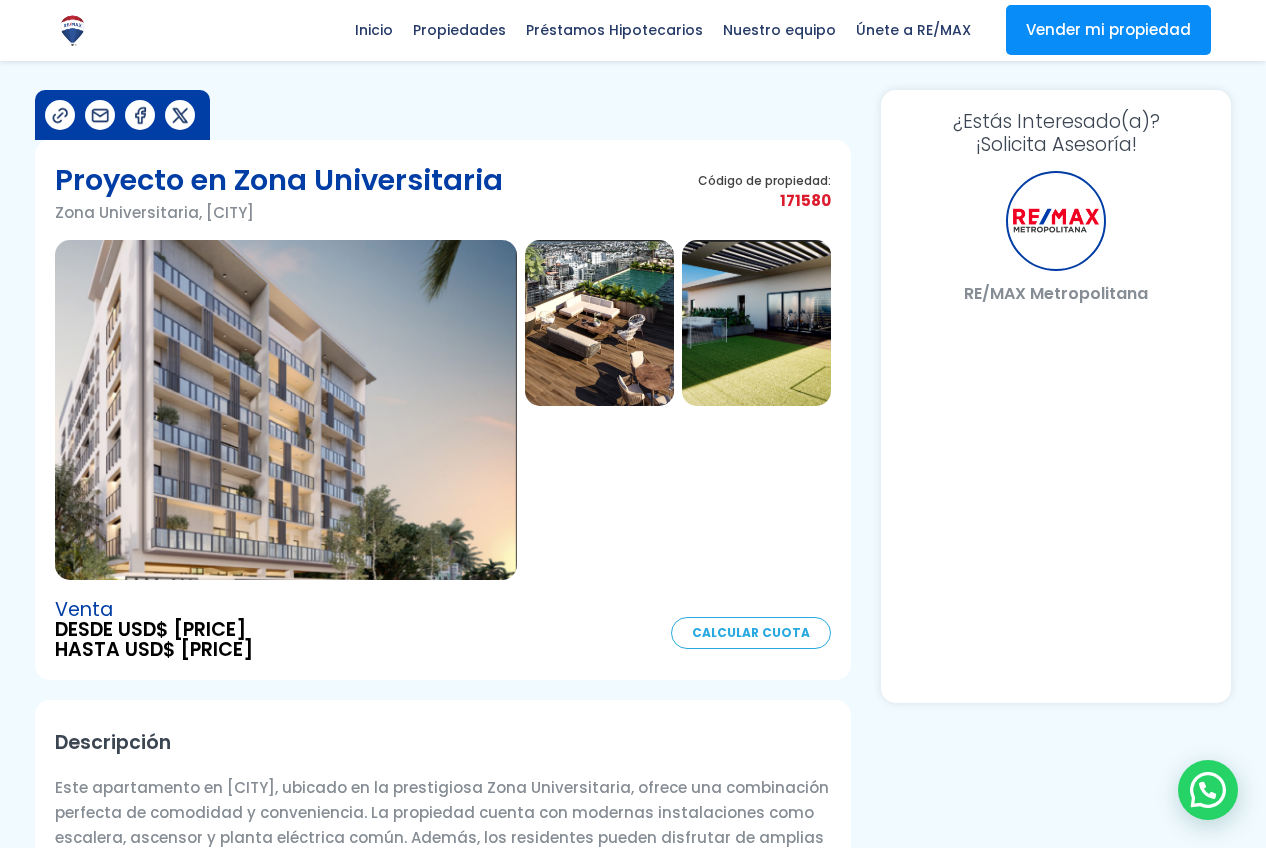 scroll, scrollTop: 403, scrollLeft: 0, axis: vertical 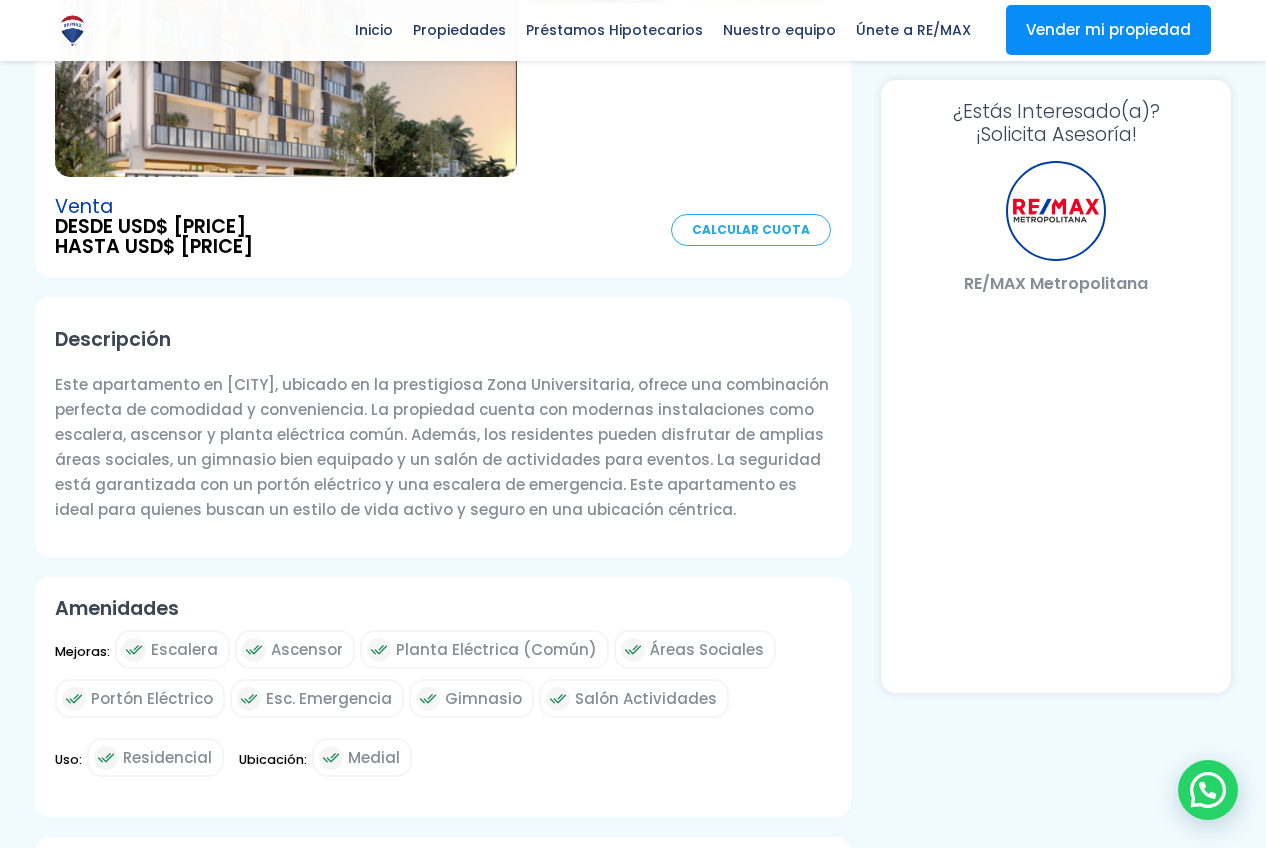 select on "DO" 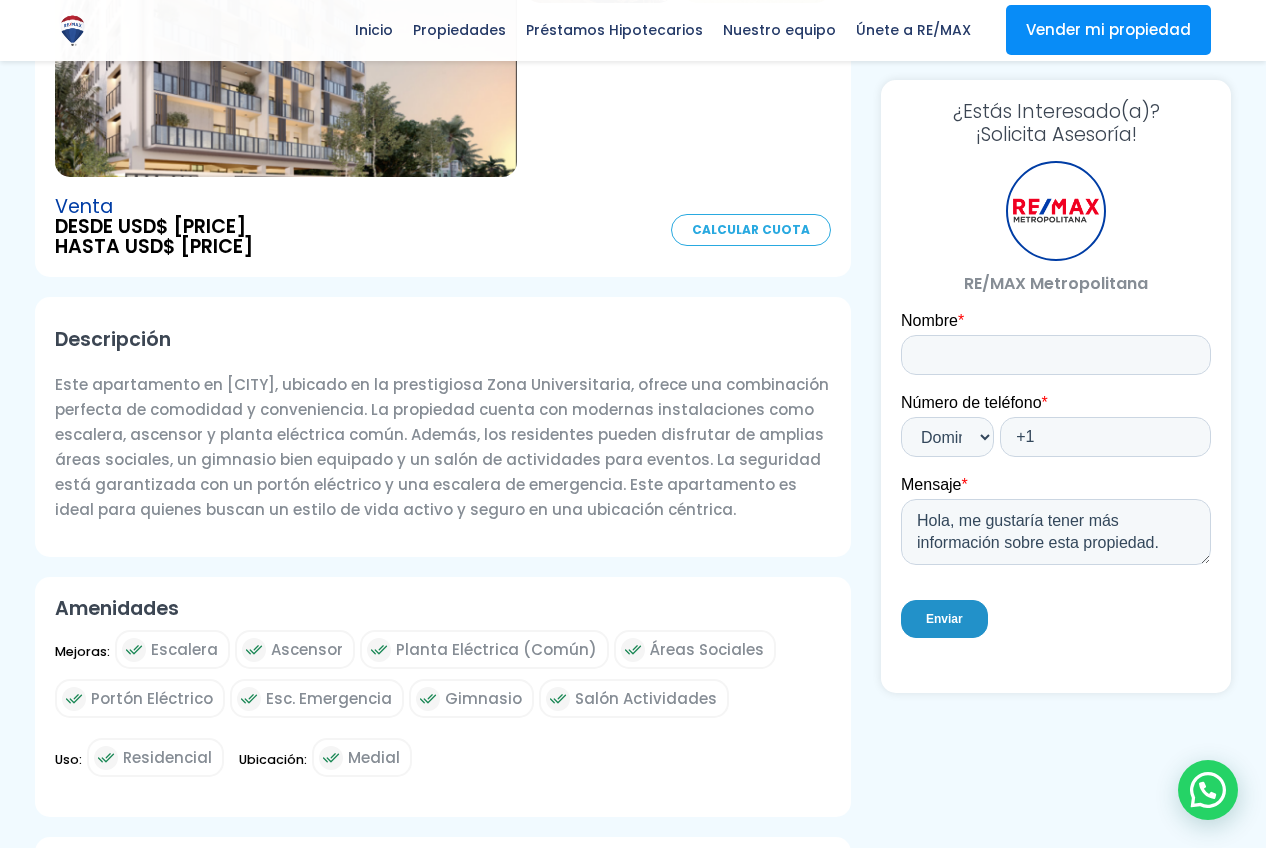scroll, scrollTop: 0, scrollLeft: 0, axis: both 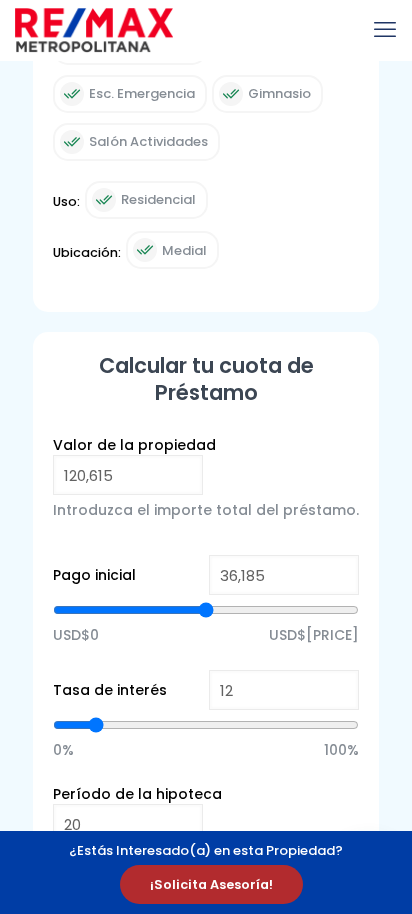 type on "56,840" 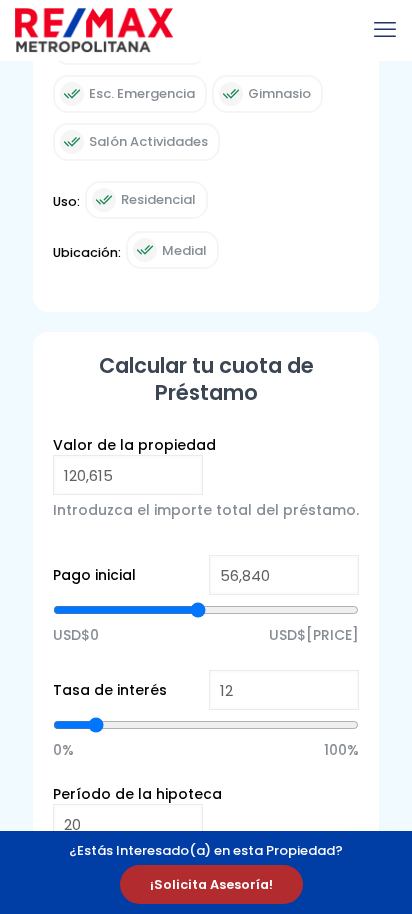 type on "62,670" 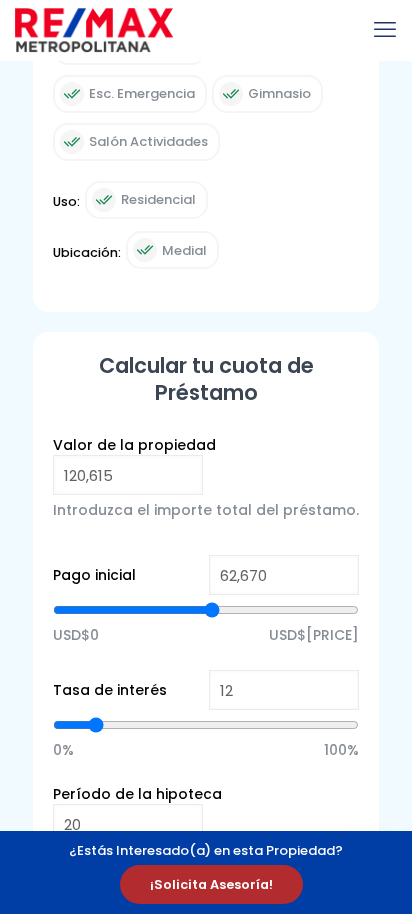 type on "67,479" 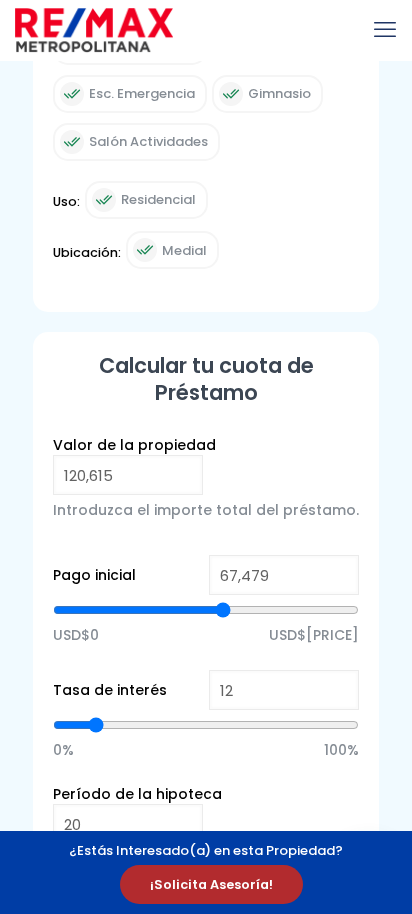 type on "73,523" 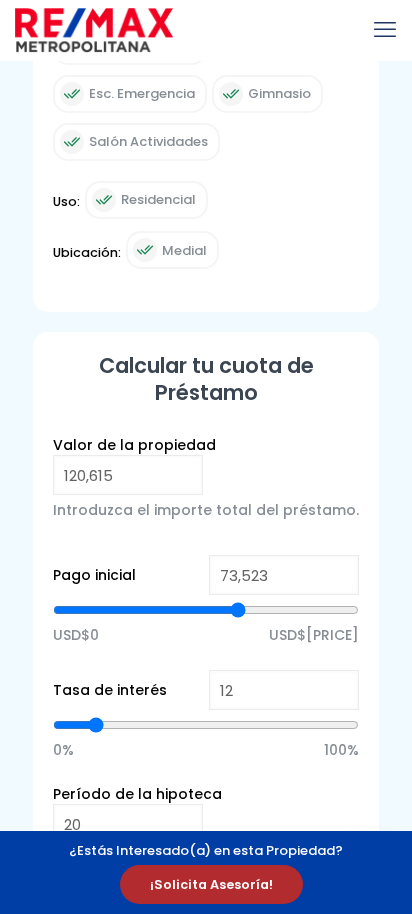 type on "79,859" 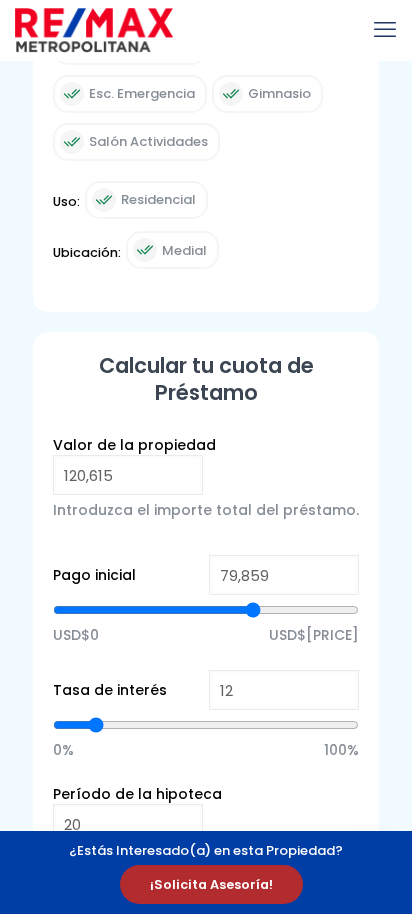 type on "85,893" 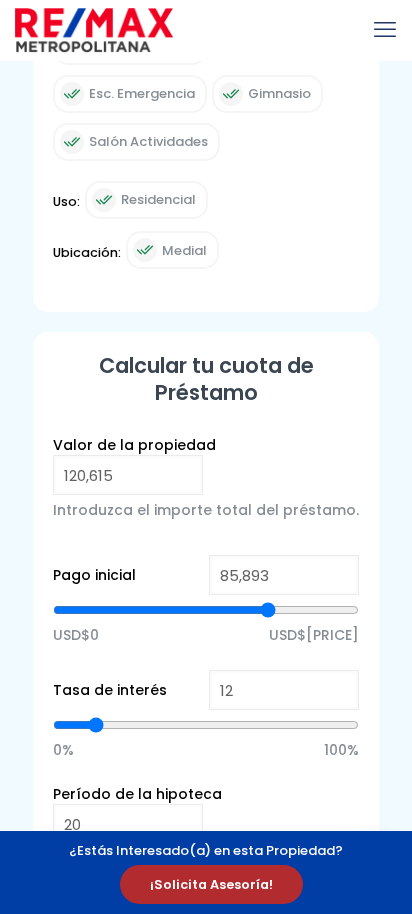 type on "91,309" 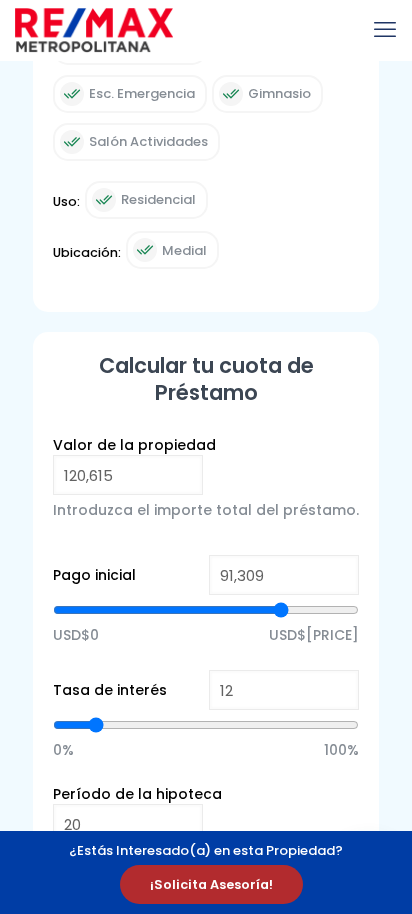 type on "96,226" 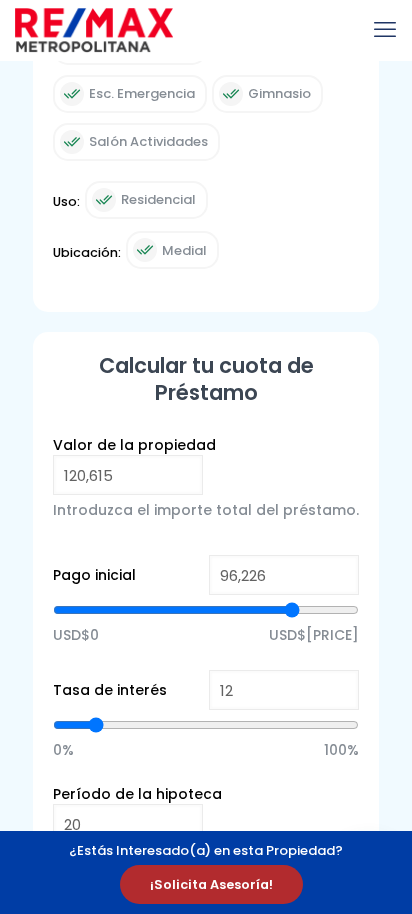 type on "100,459" 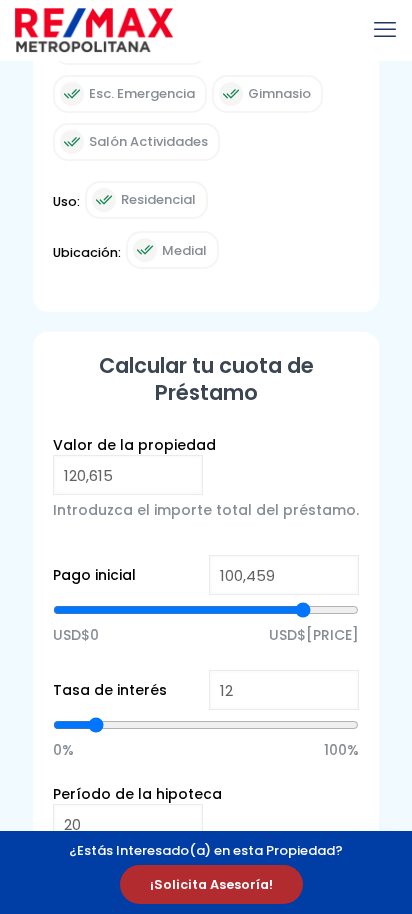 type on "103,416" 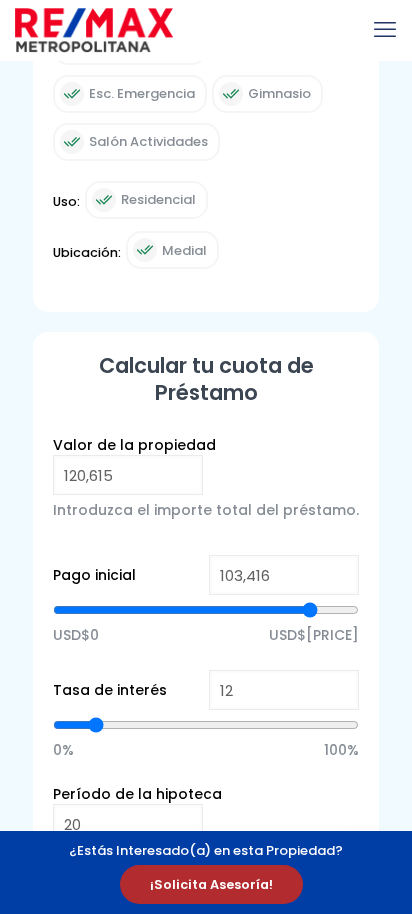 type on "105,580" 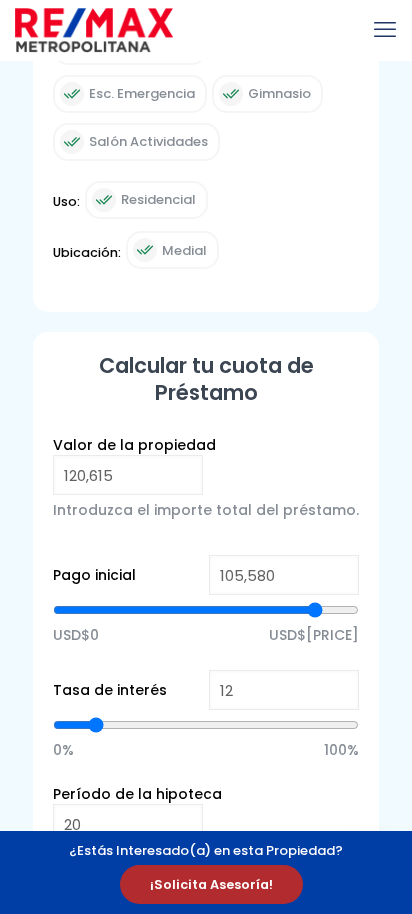 type on "107,329" 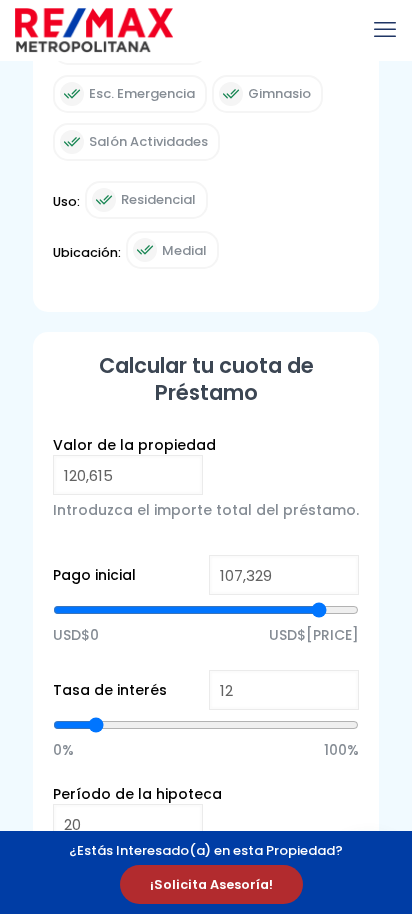type on "108,398" 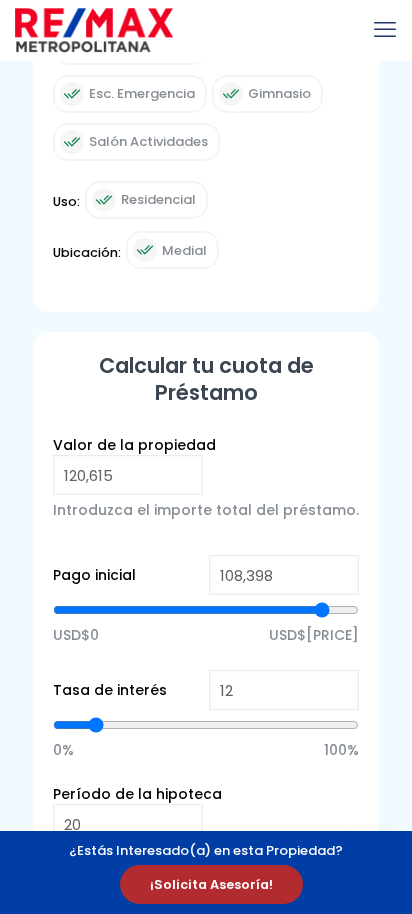 type on "108,992" 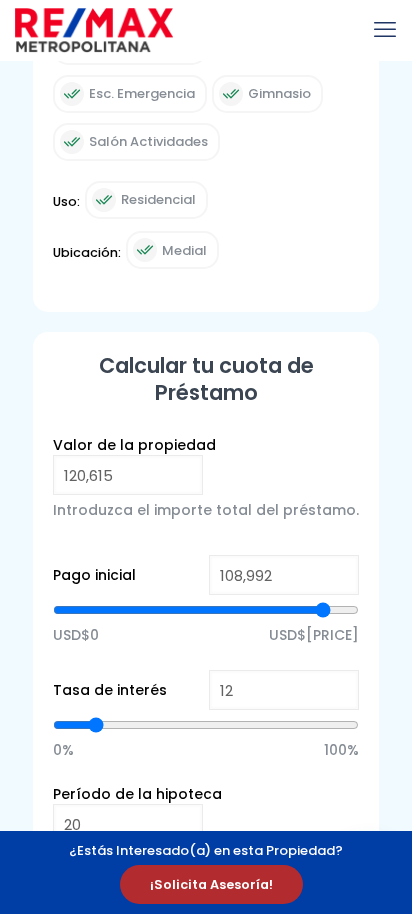 type on "109,278" 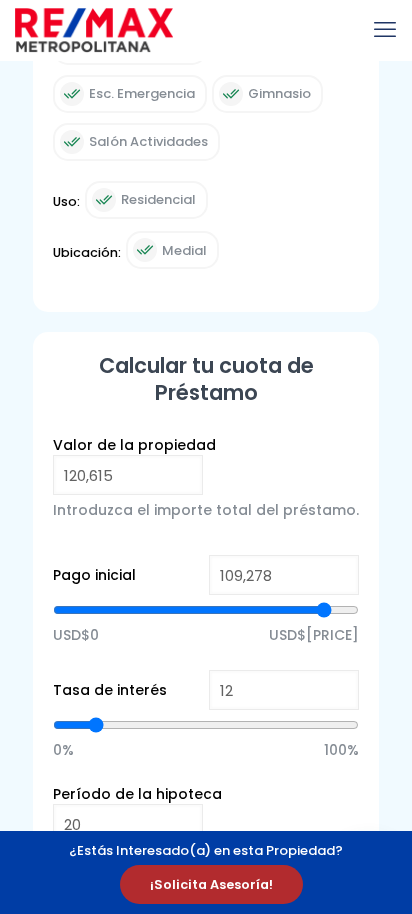 type on "109,252" 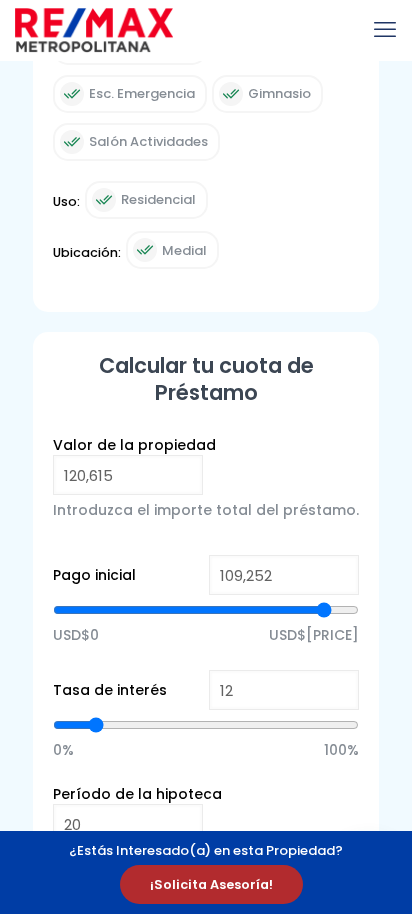 type on "108,979" 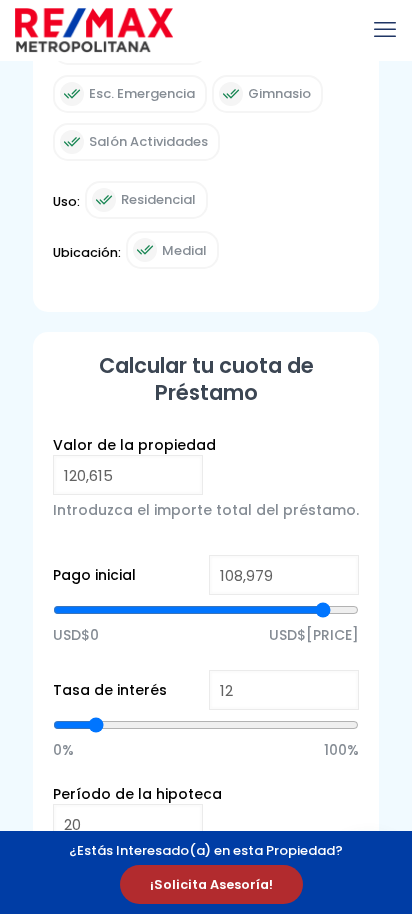 type on "107,783" 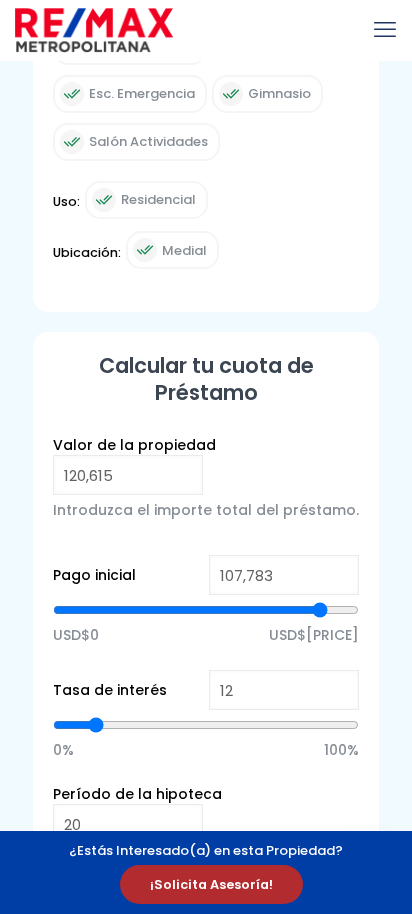 type on "105,161" 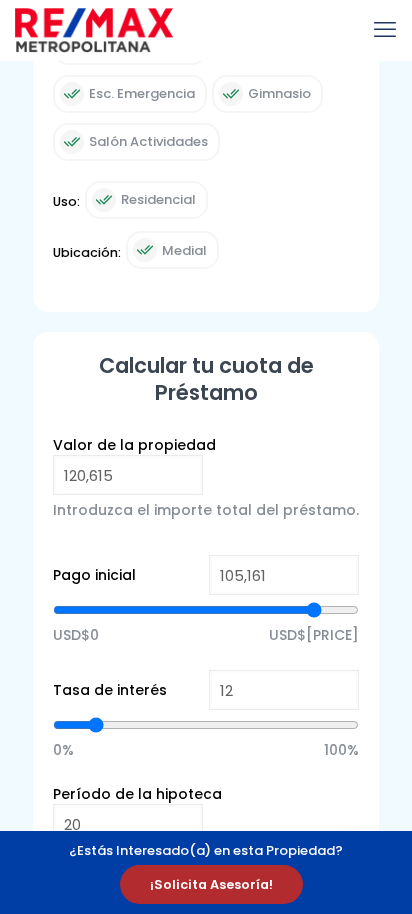 type on "100,099" 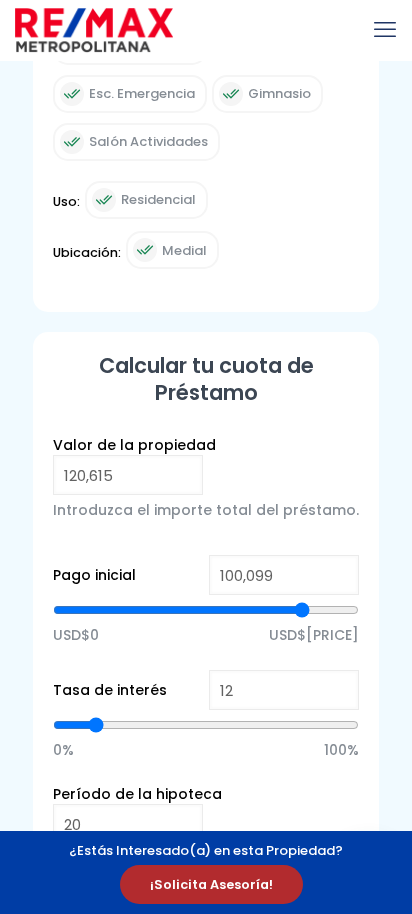 type on "93,876" 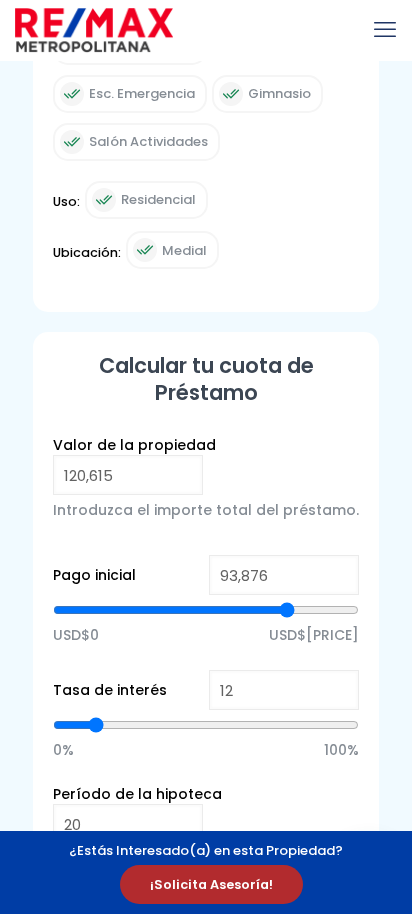 type on "87,894" 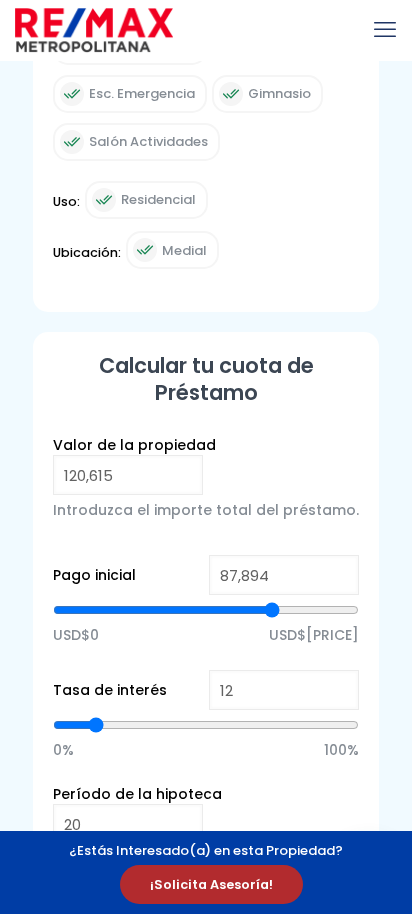 type on "82,721" 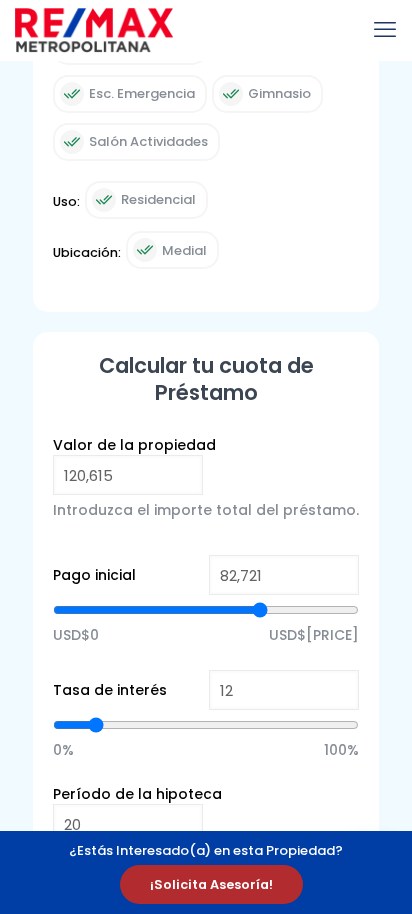 type on "79,001" 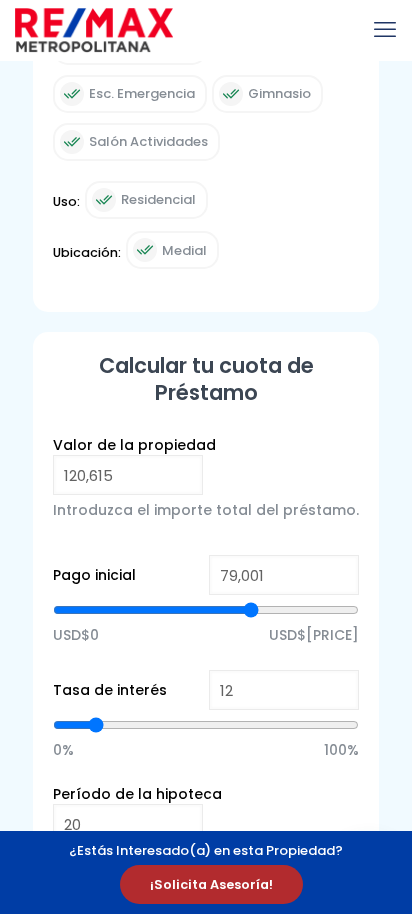 type on "76,141" 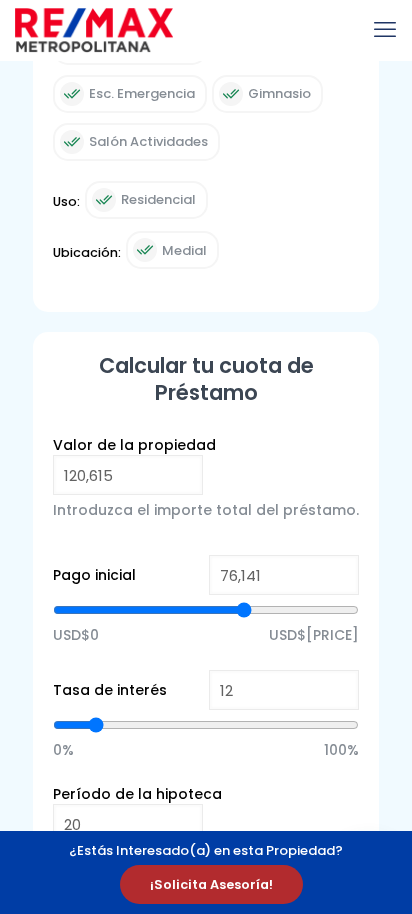 type on "74,400" 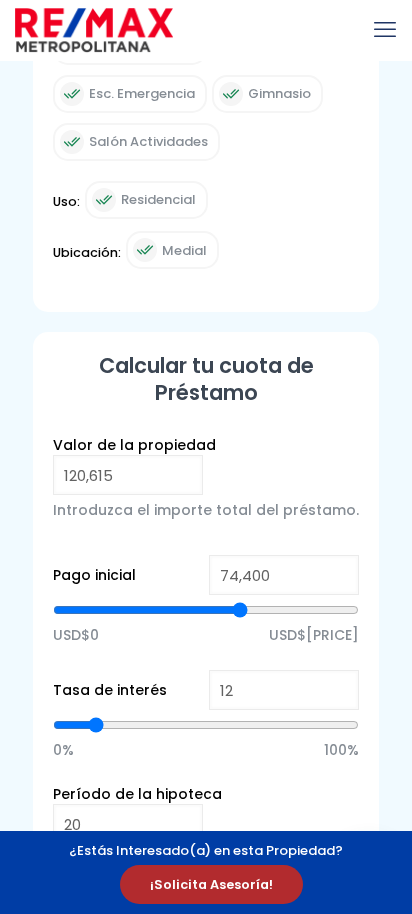 type on "73,370" 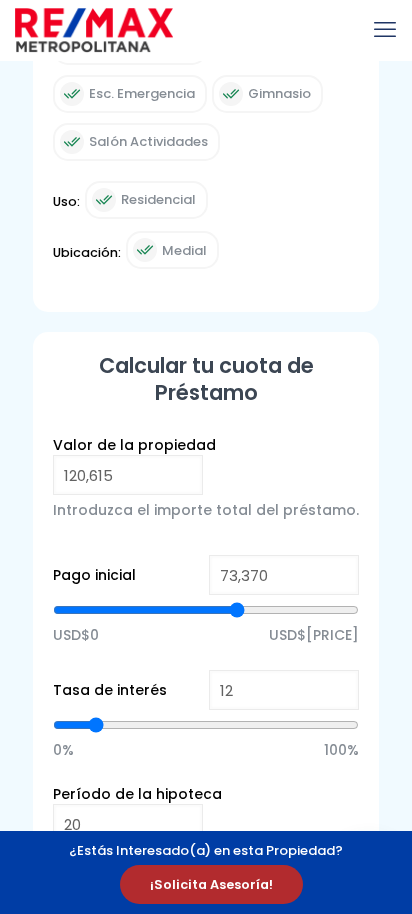 type on "72,801" 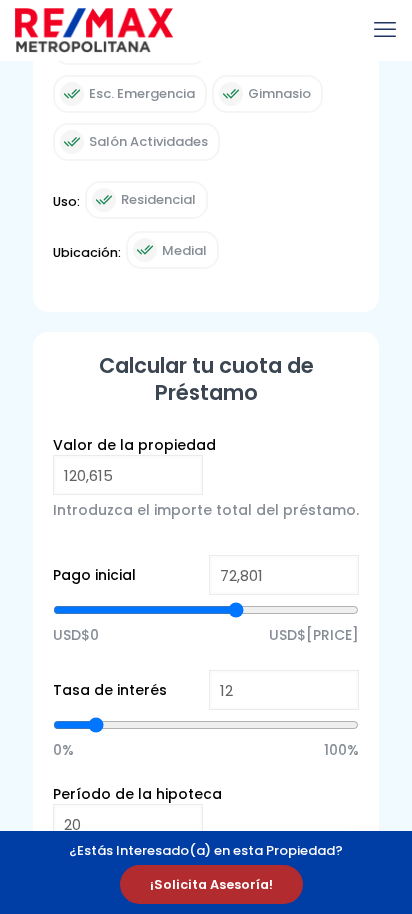 type on "72,544" 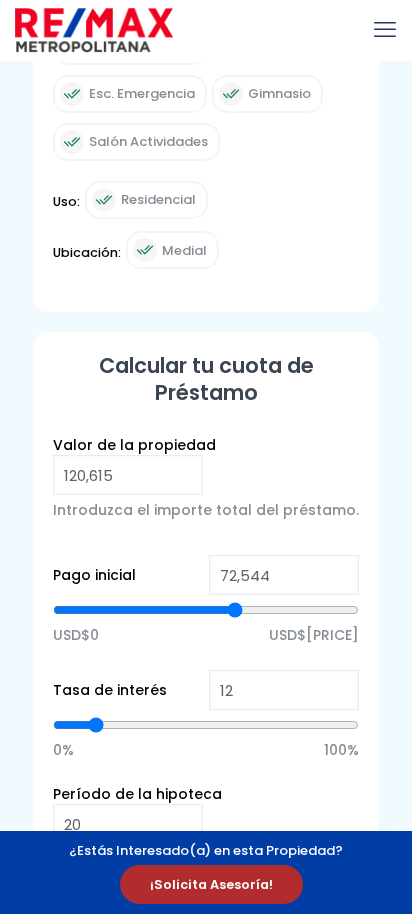 type on "72,574" 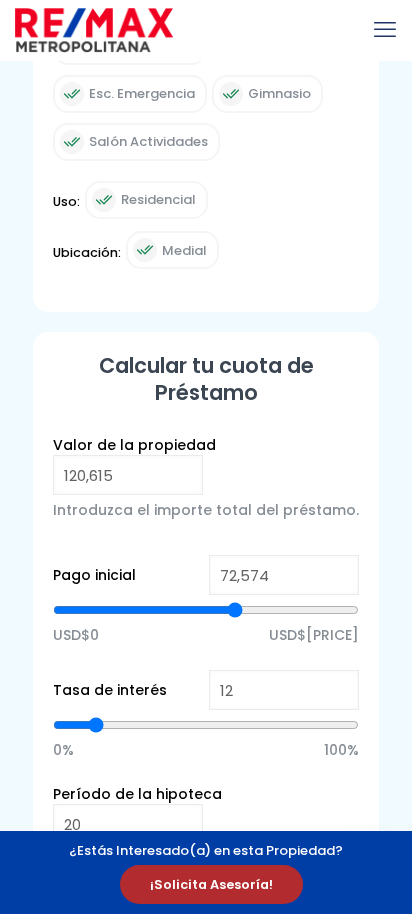 type on "73,233" 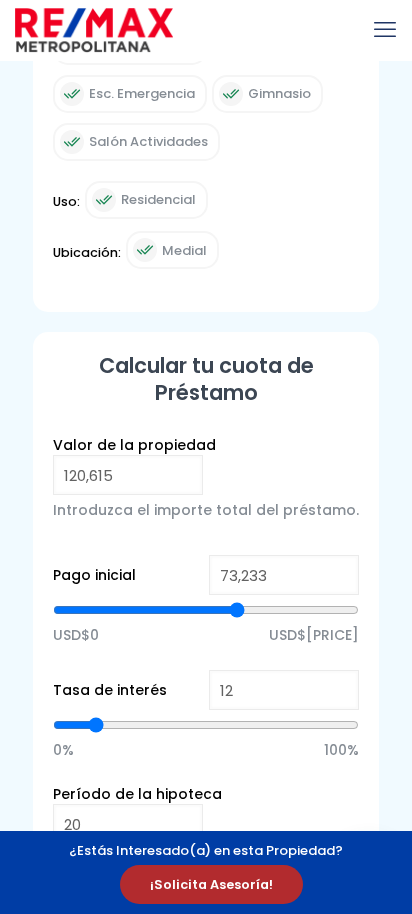 type on "75,560" 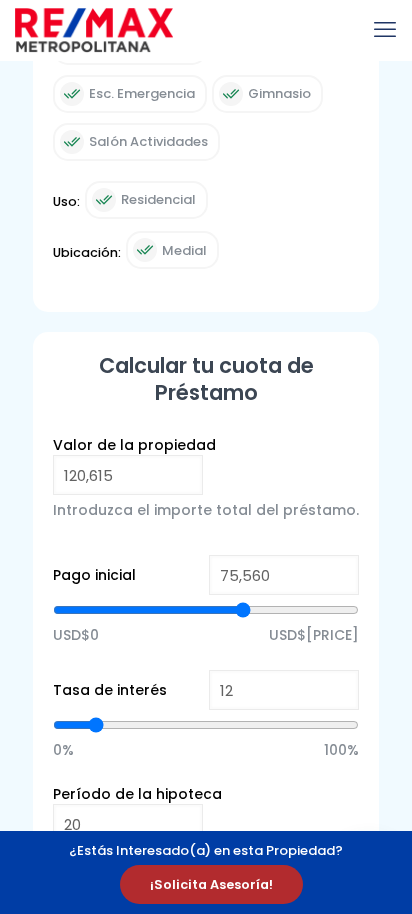 type on "80,587" 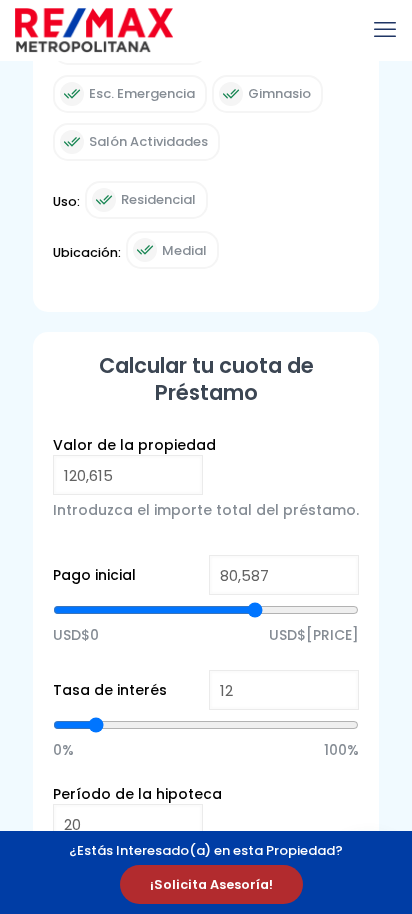 type on "86,757" 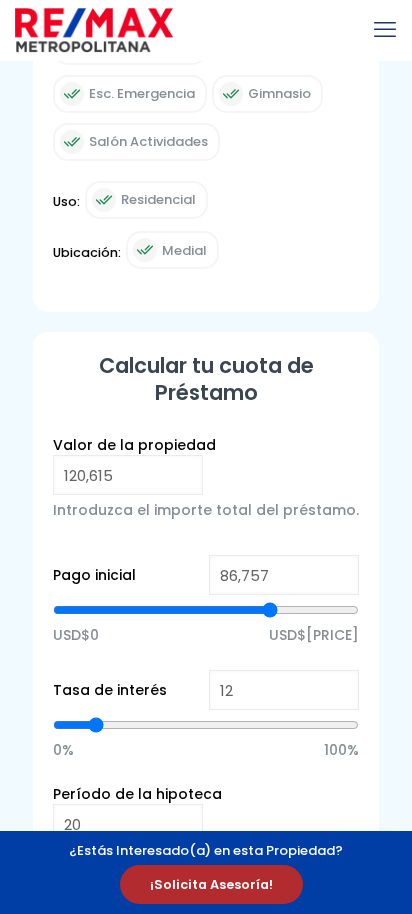 type on "92,131" 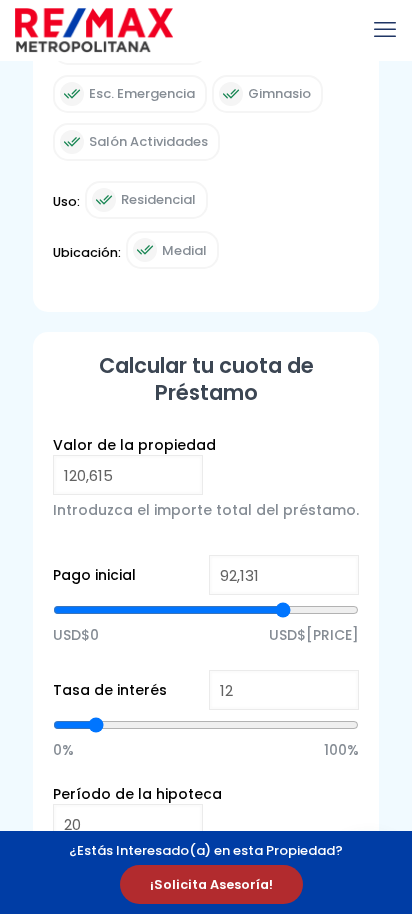 type on "96,541" 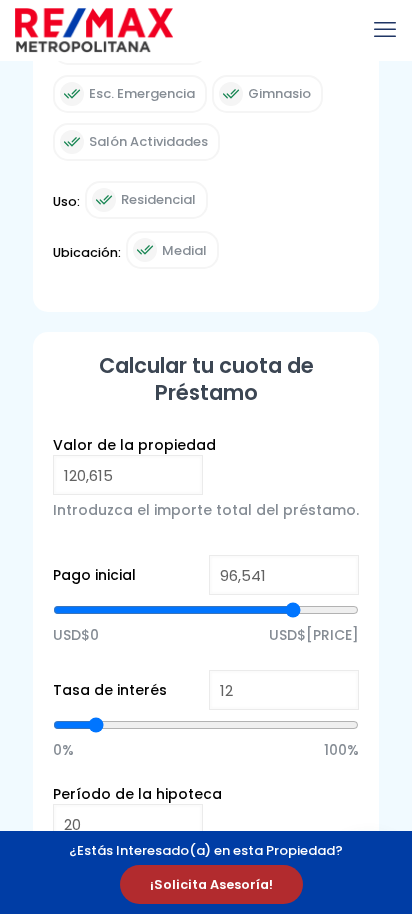 type on "99,946" 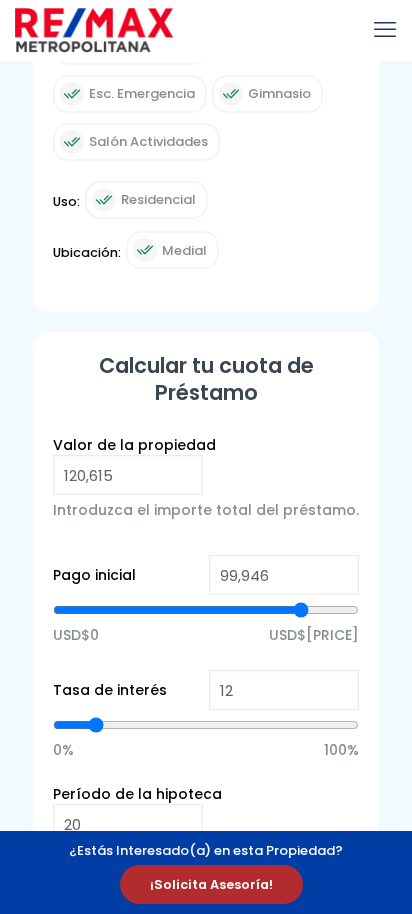 type on "102,000" 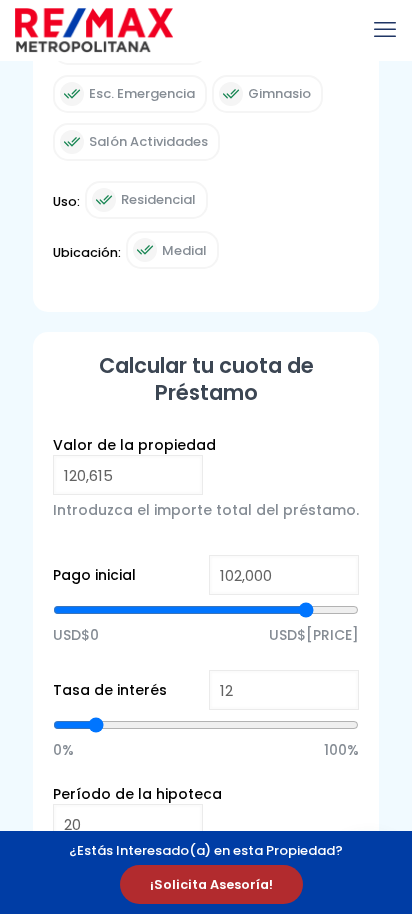 type on "102,844" 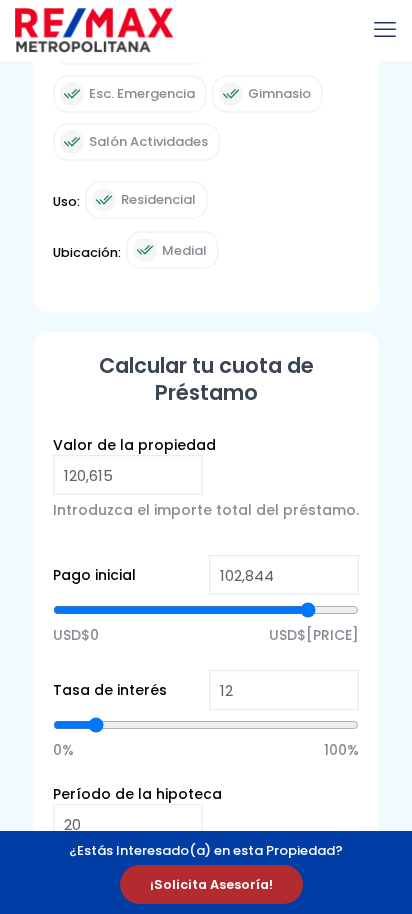 type on "103,069" 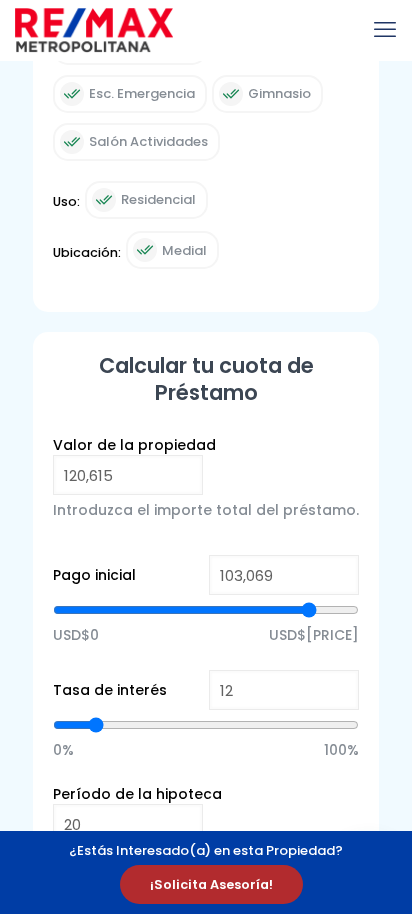 type on "102,643" 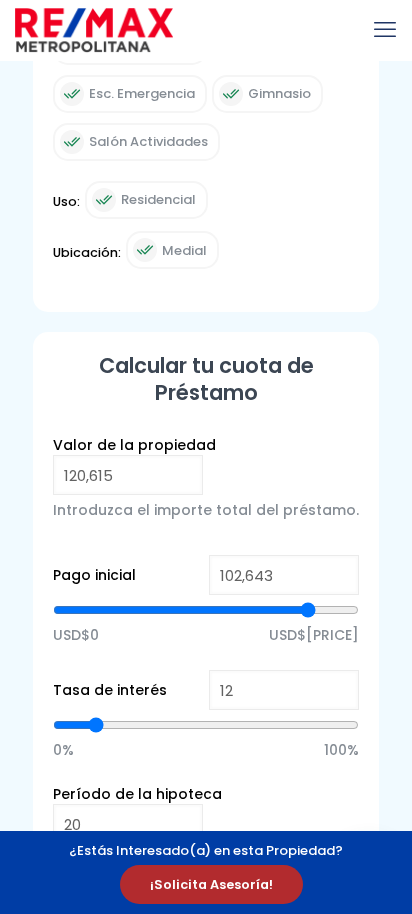 type on "99,511" 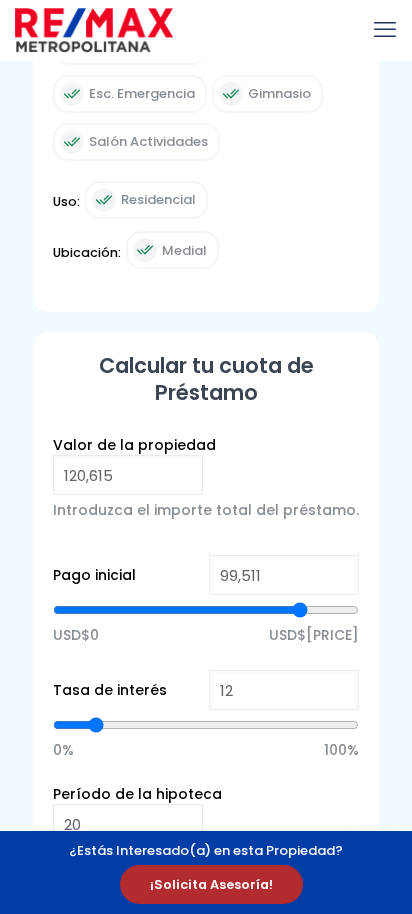 type on "92,538" 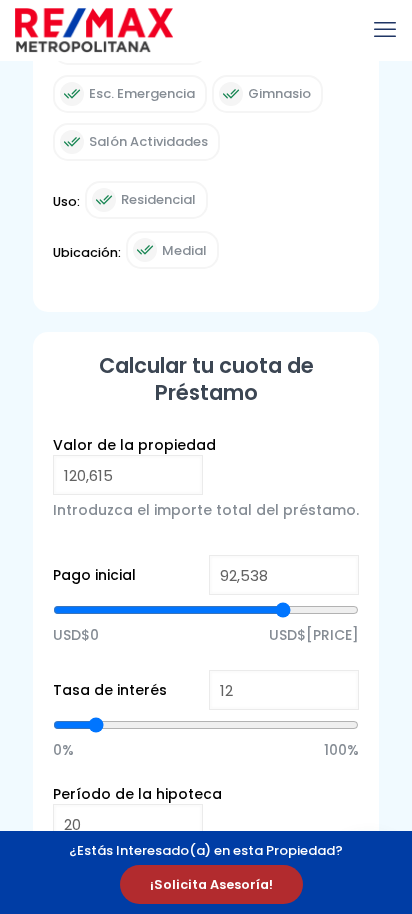 type on "83,196" 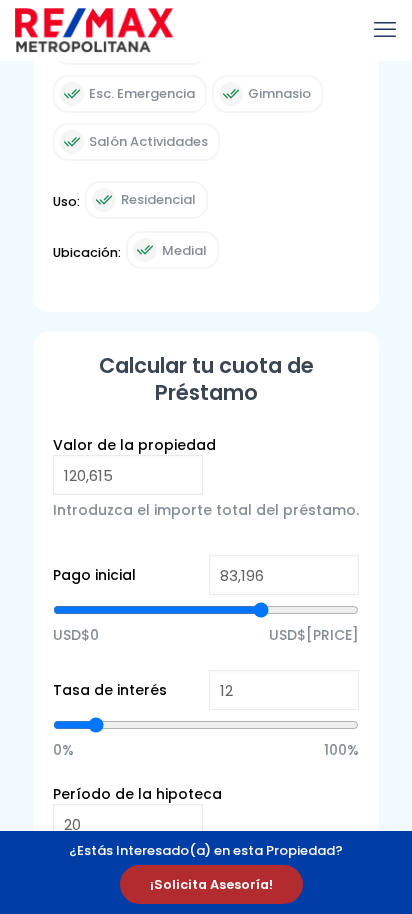 type on "74,280" 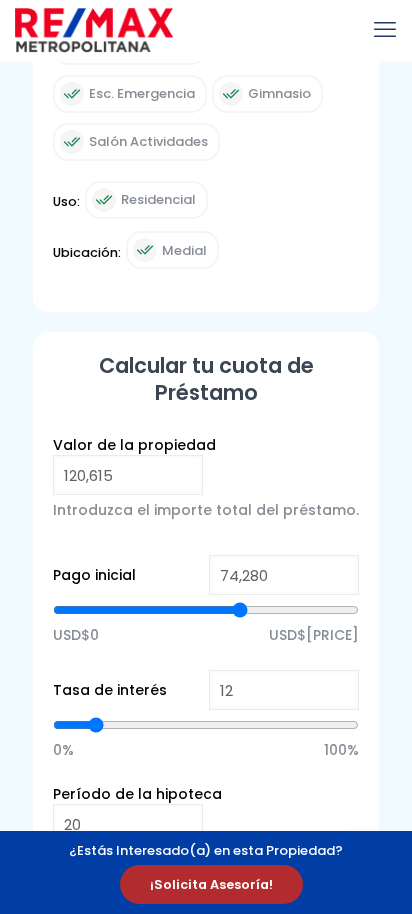 type on "67,193" 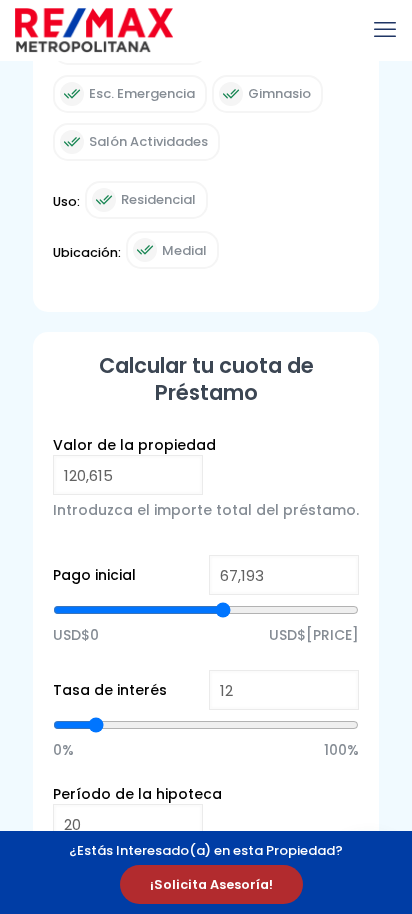 type on "61,987" 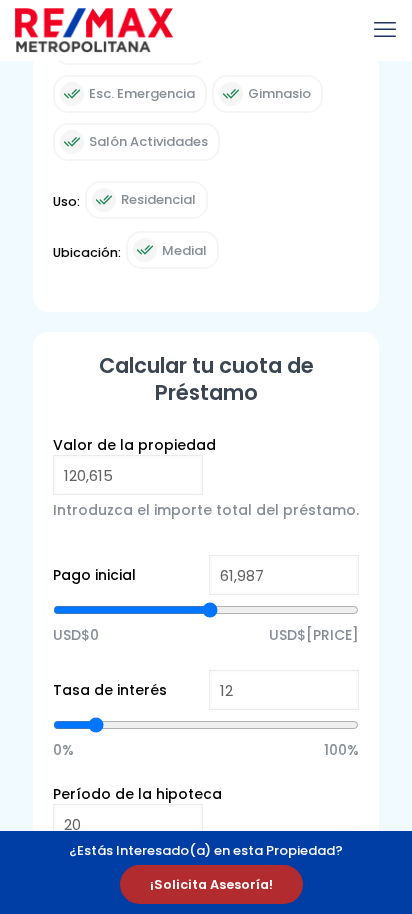 type on "58,943" 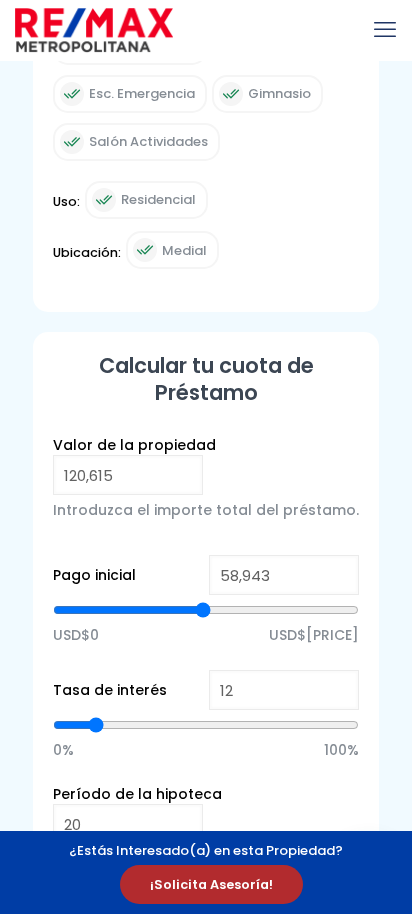 type on "57,464" 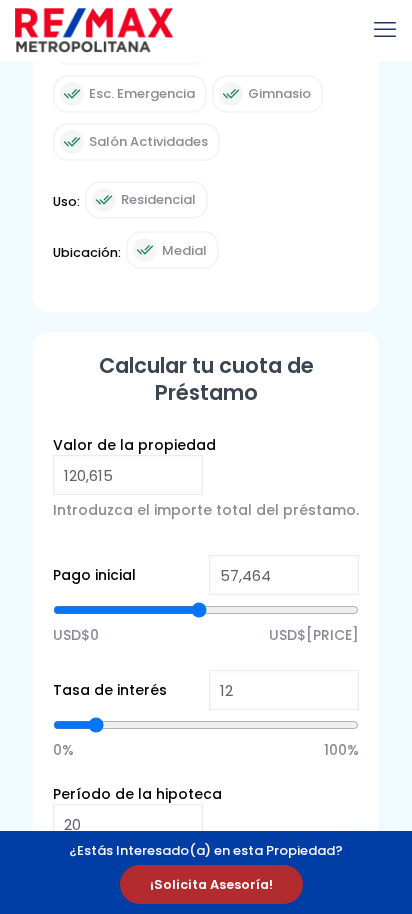 type on "57,048" 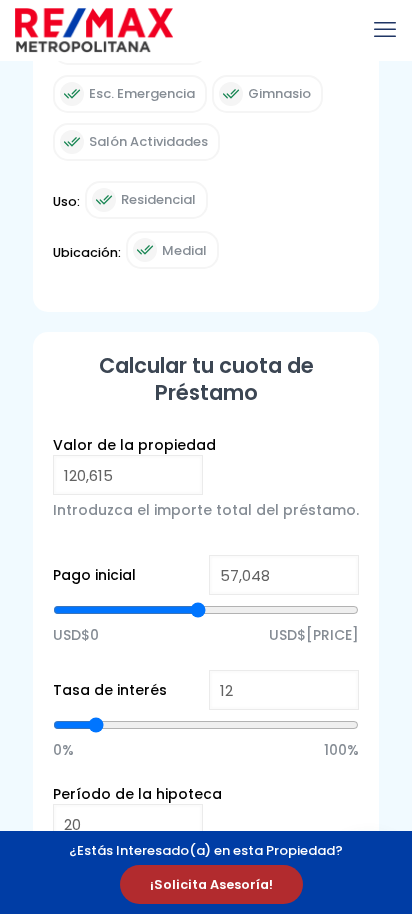 type on "57,367" 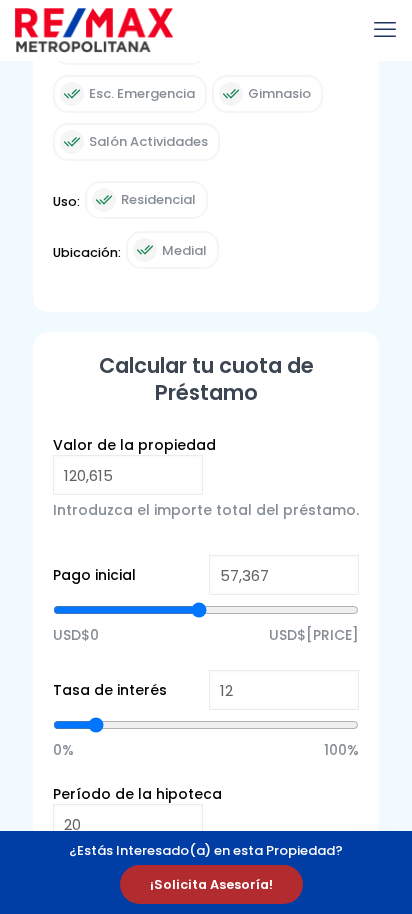 type on "58,777" 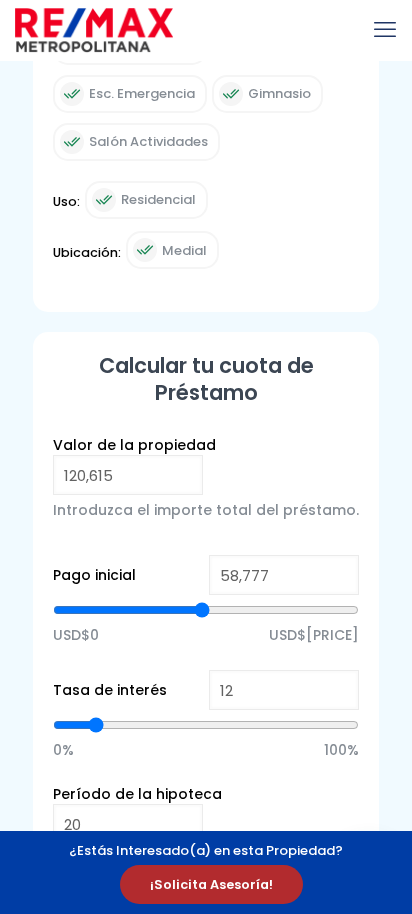 type on "62,267" 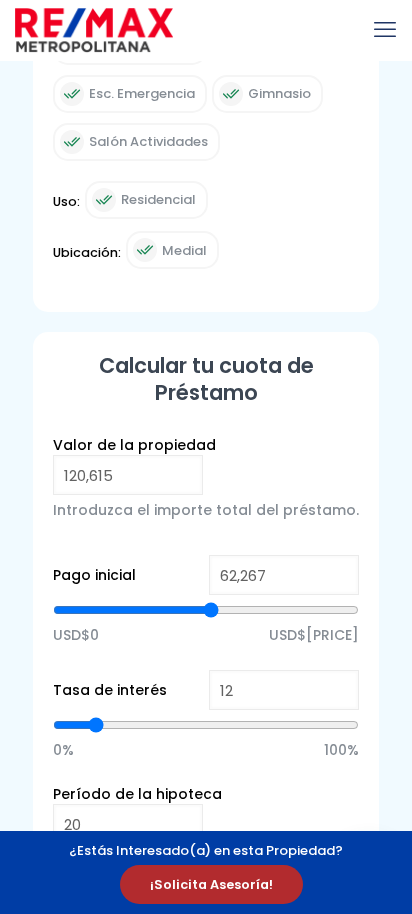 type on "67,586" 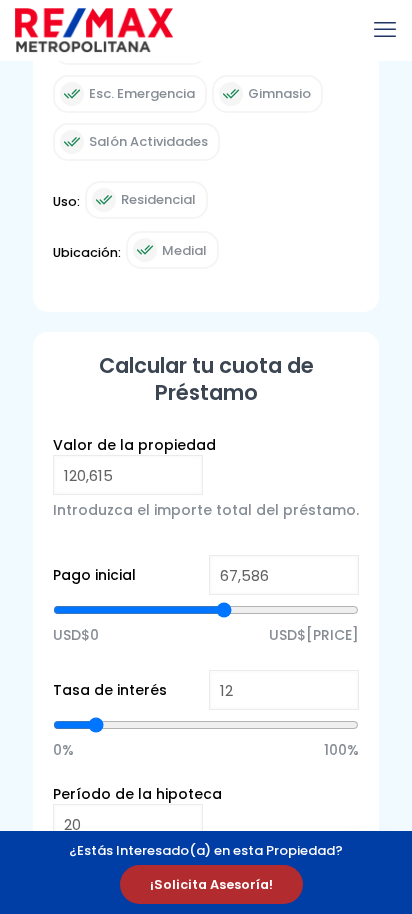 type on "72,502" 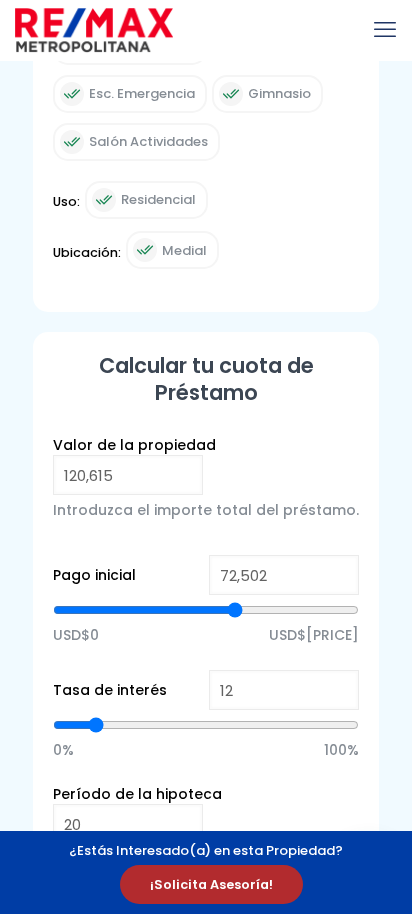 type on "76,187" 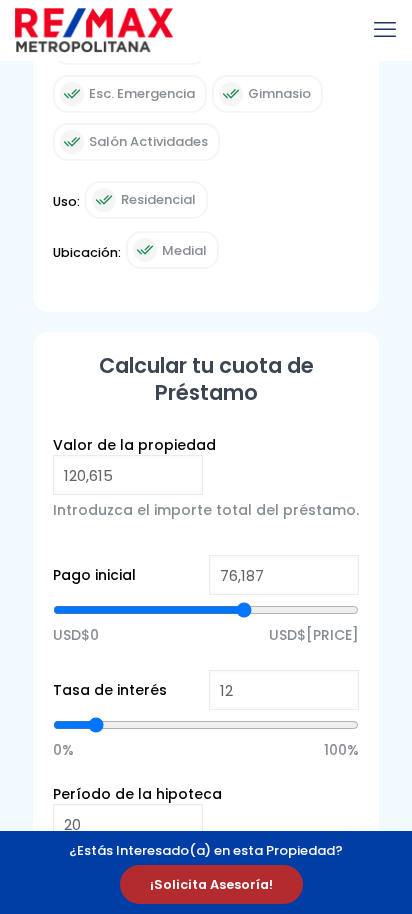 type on "78,842" 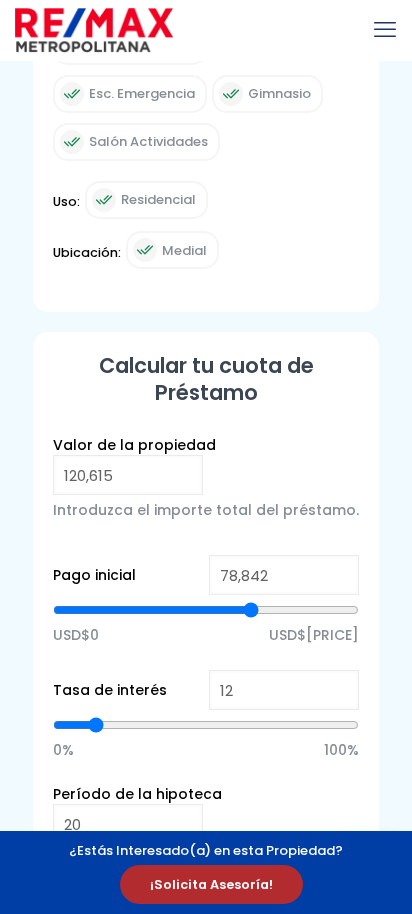type on "80,148" 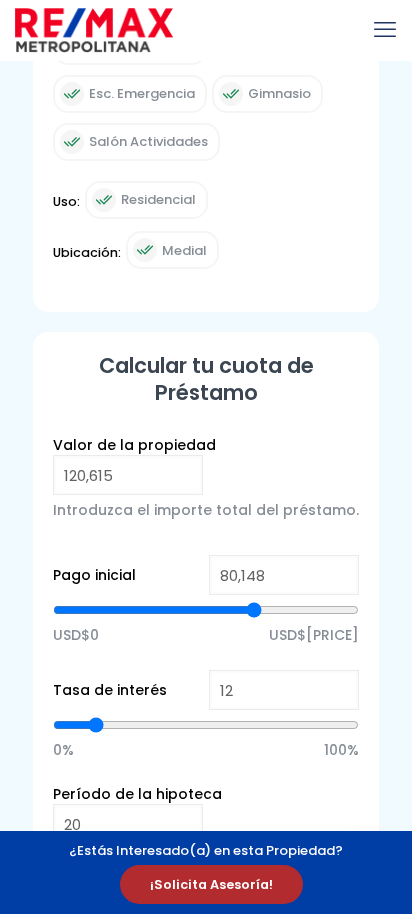 type on "80,570" 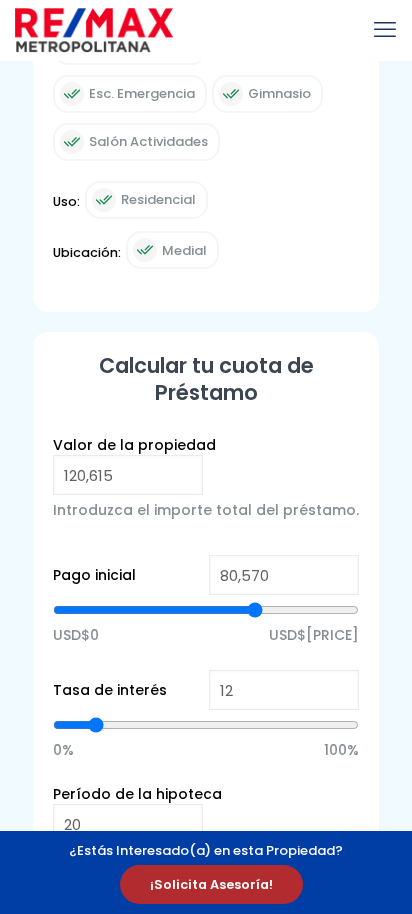 type on "80,382" 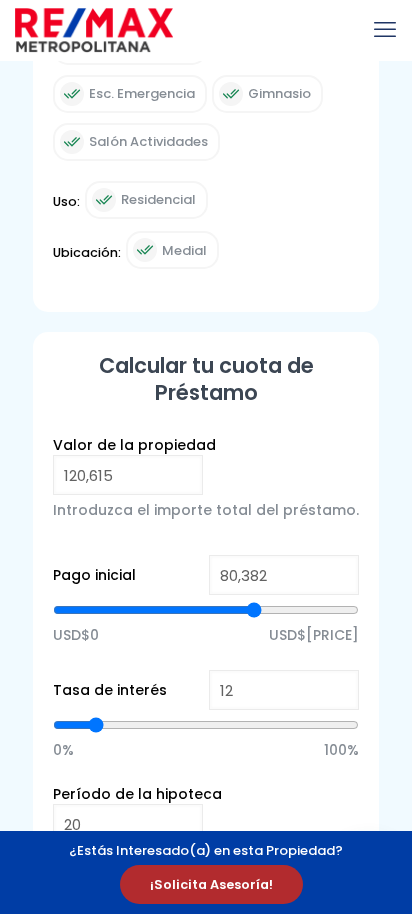 type on "78,783" 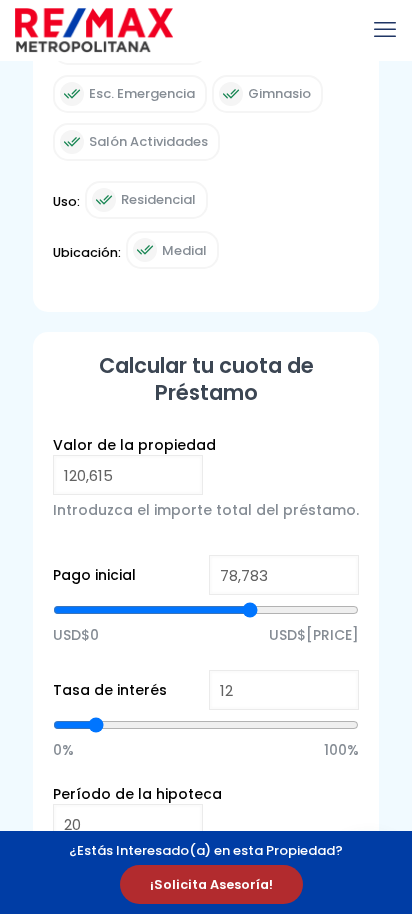 type on "74,471" 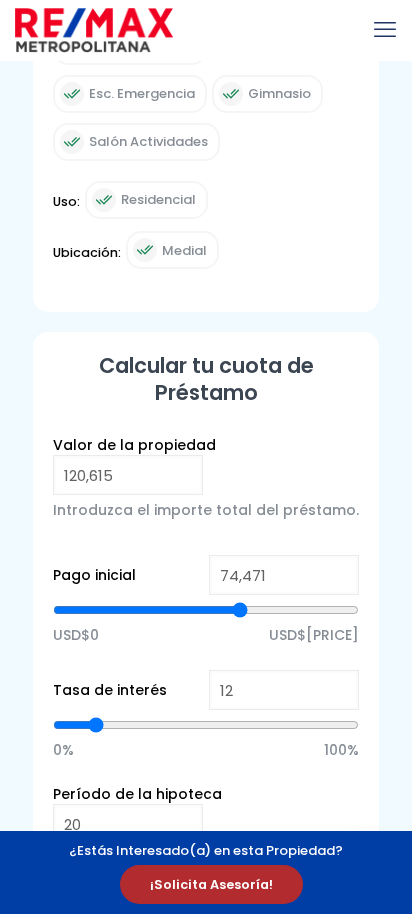 type on "68,327" 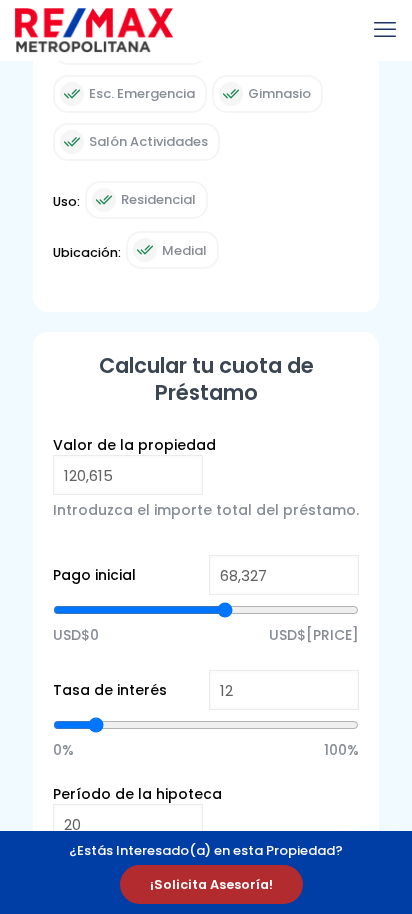 type on "63,024" 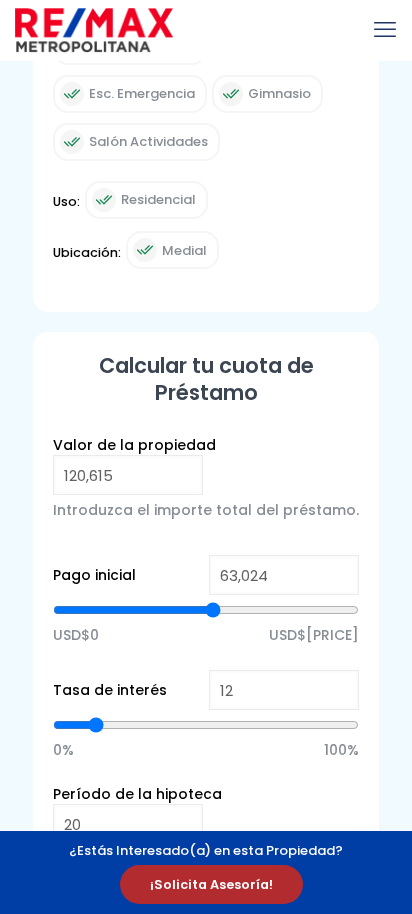 type on "59,180" 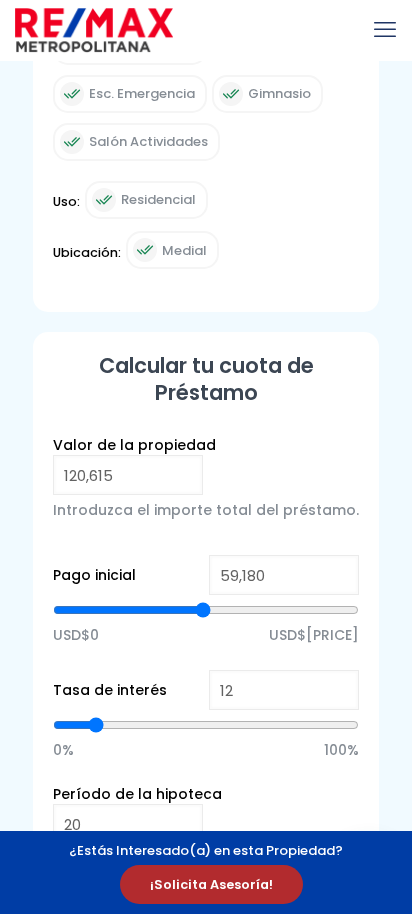 type on "59180" 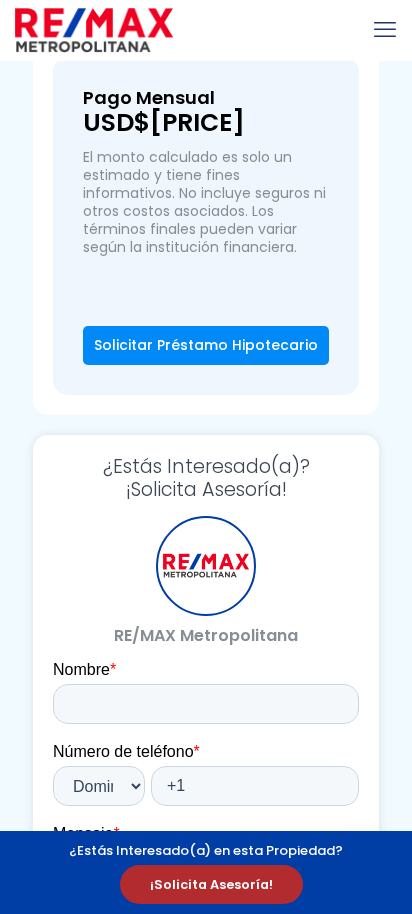 scroll, scrollTop: 2262, scrollLeft: 0, axis: vertical 